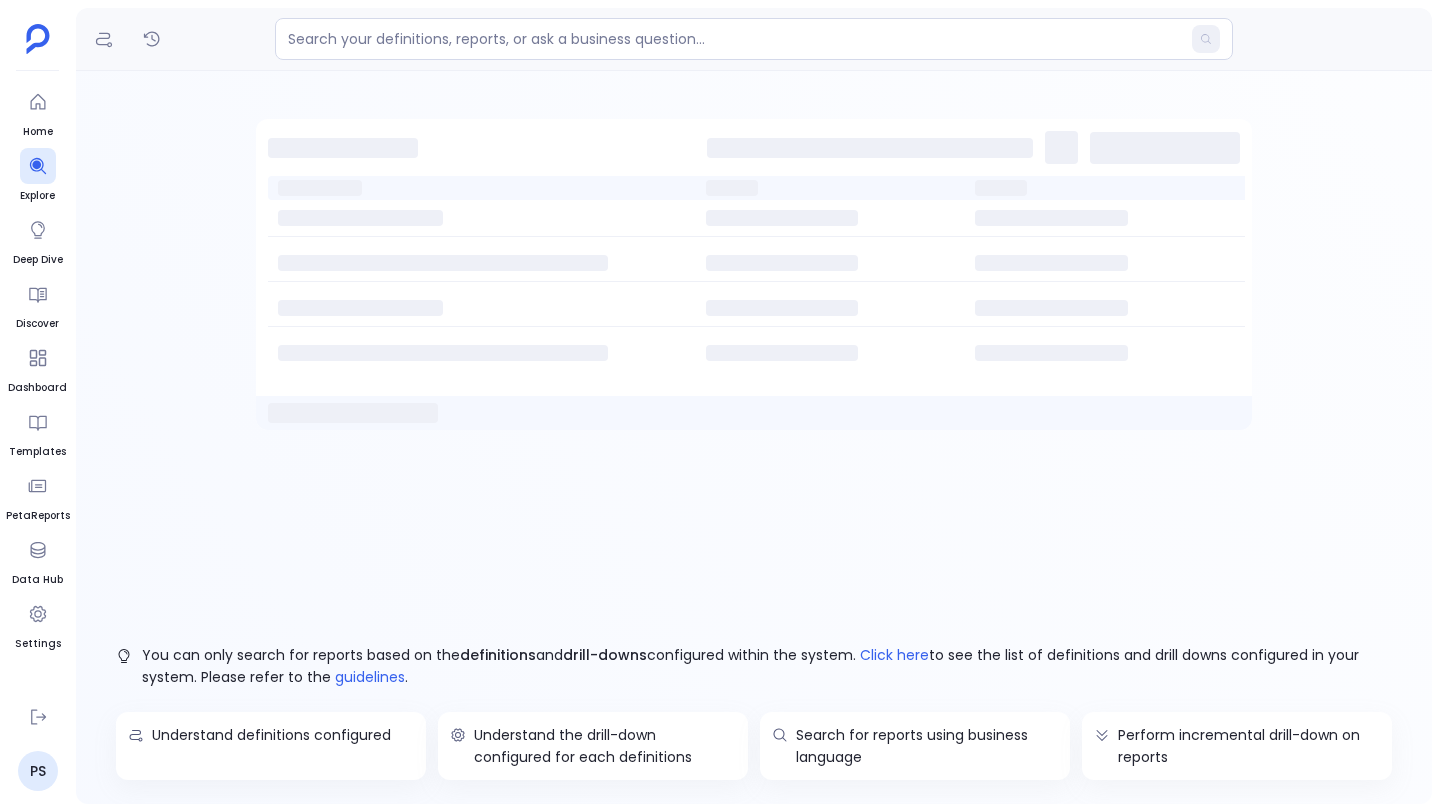 scroll, scrollTop: 0, scrollLeft: 0, axis: both 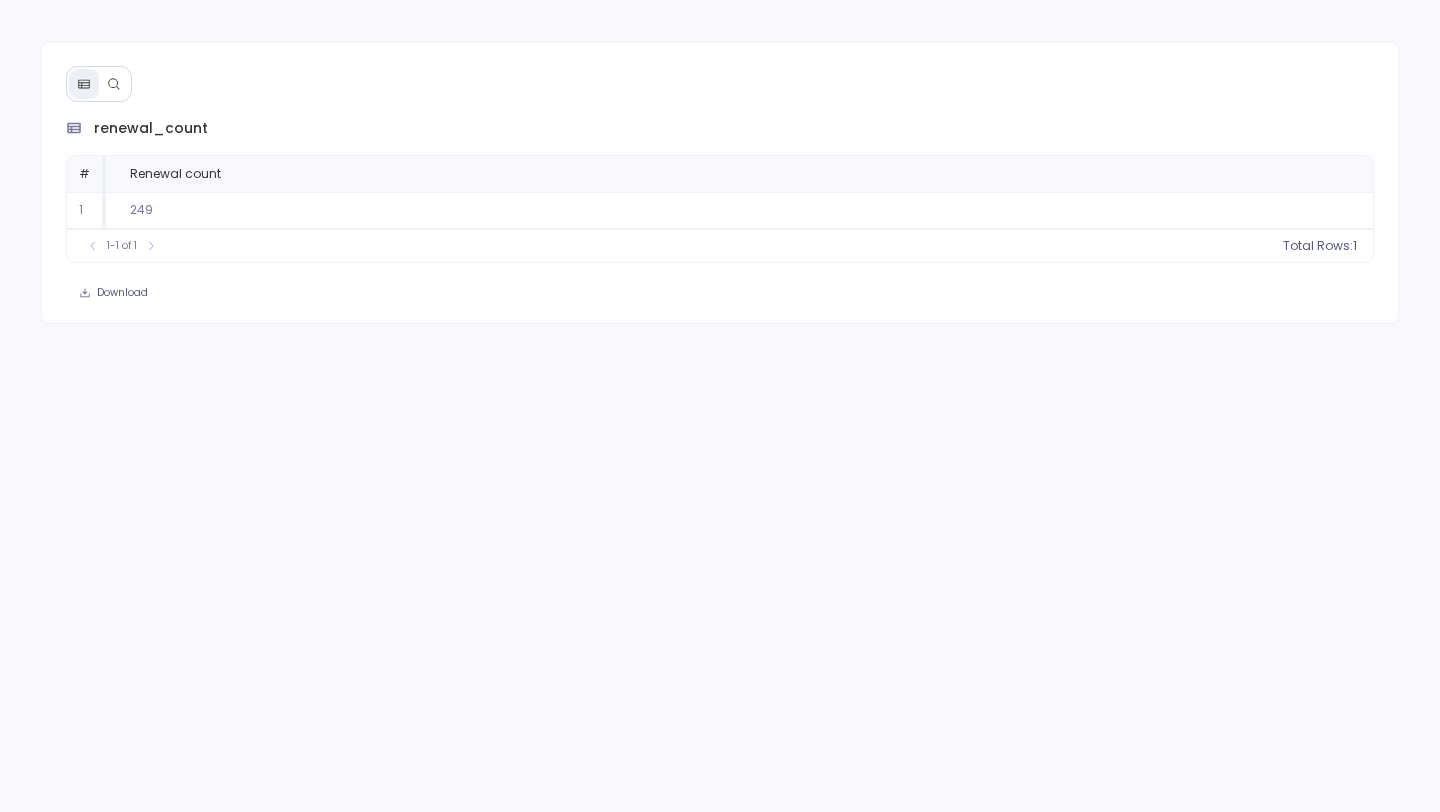 click 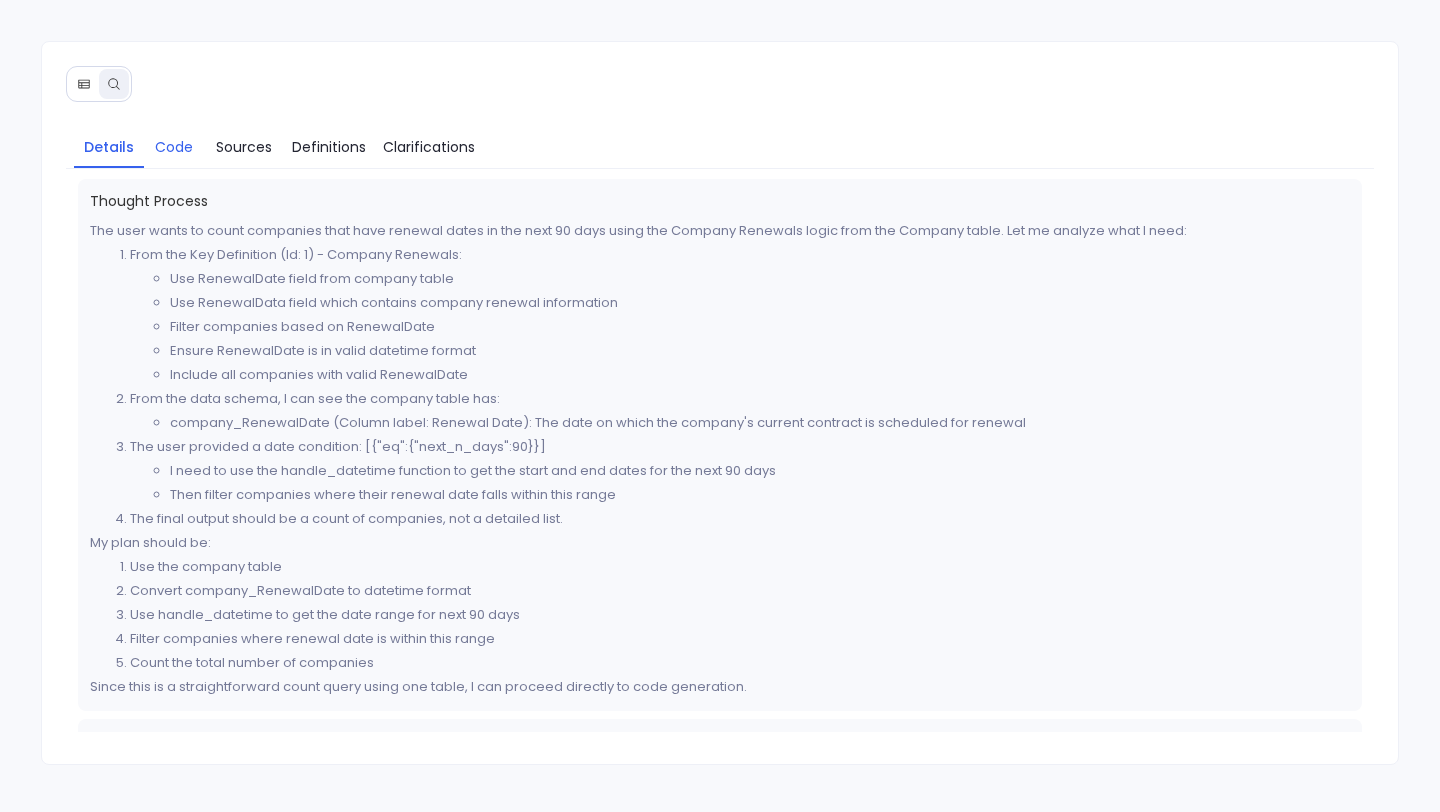 click on "Code" at bounding box center [174, 147] 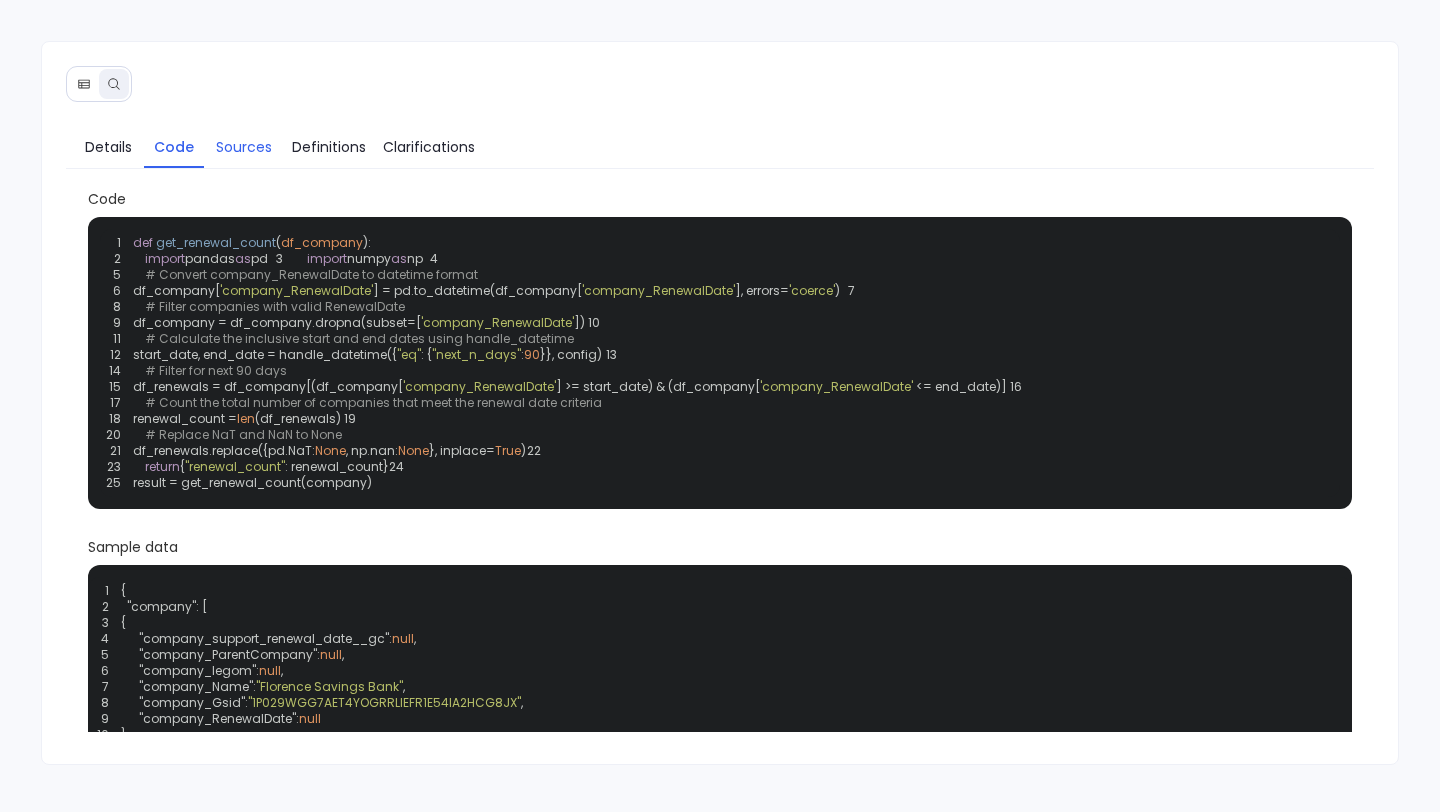 click on "Sources" at bounding box center [244, 147] 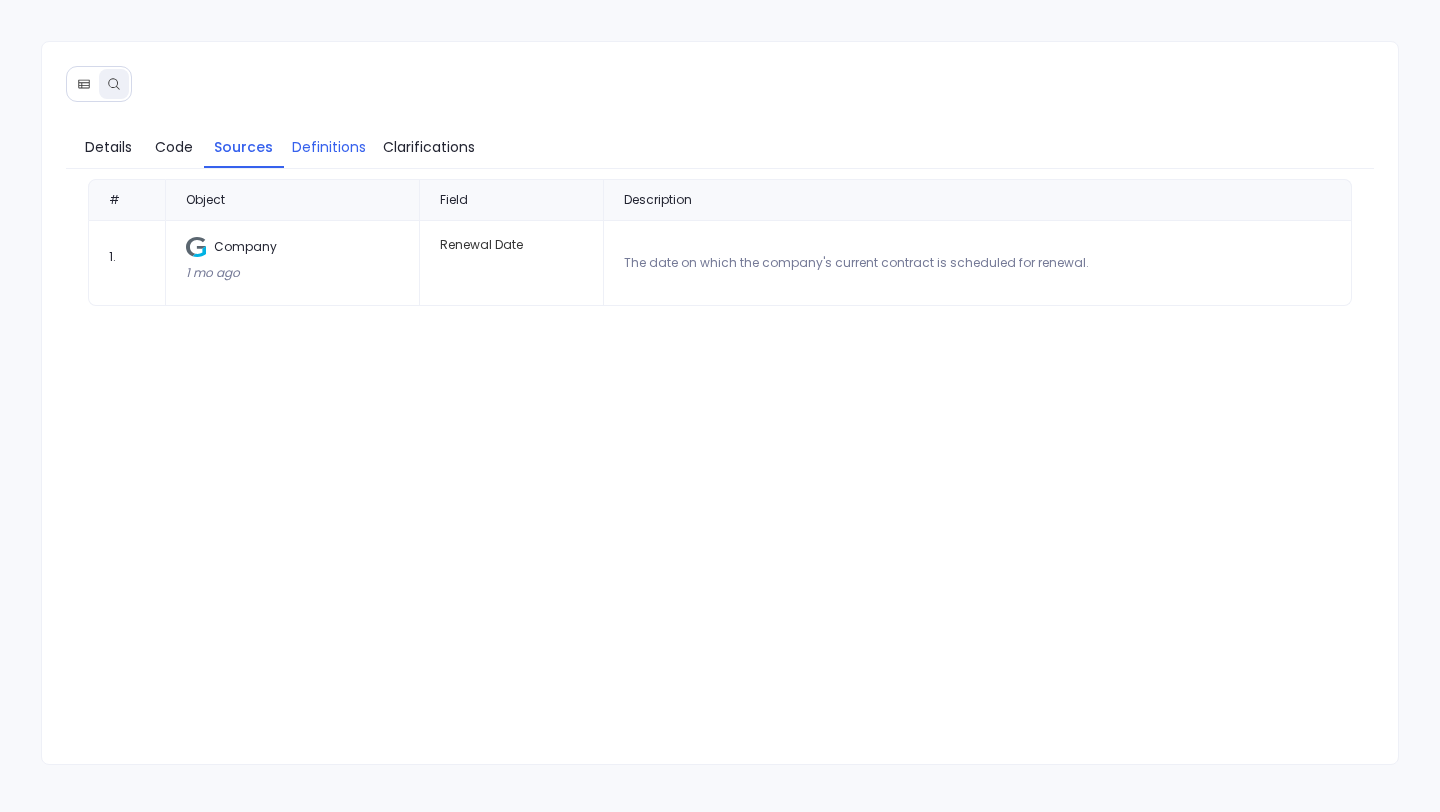 click on "Definitions" at bounding box center (329, 147) 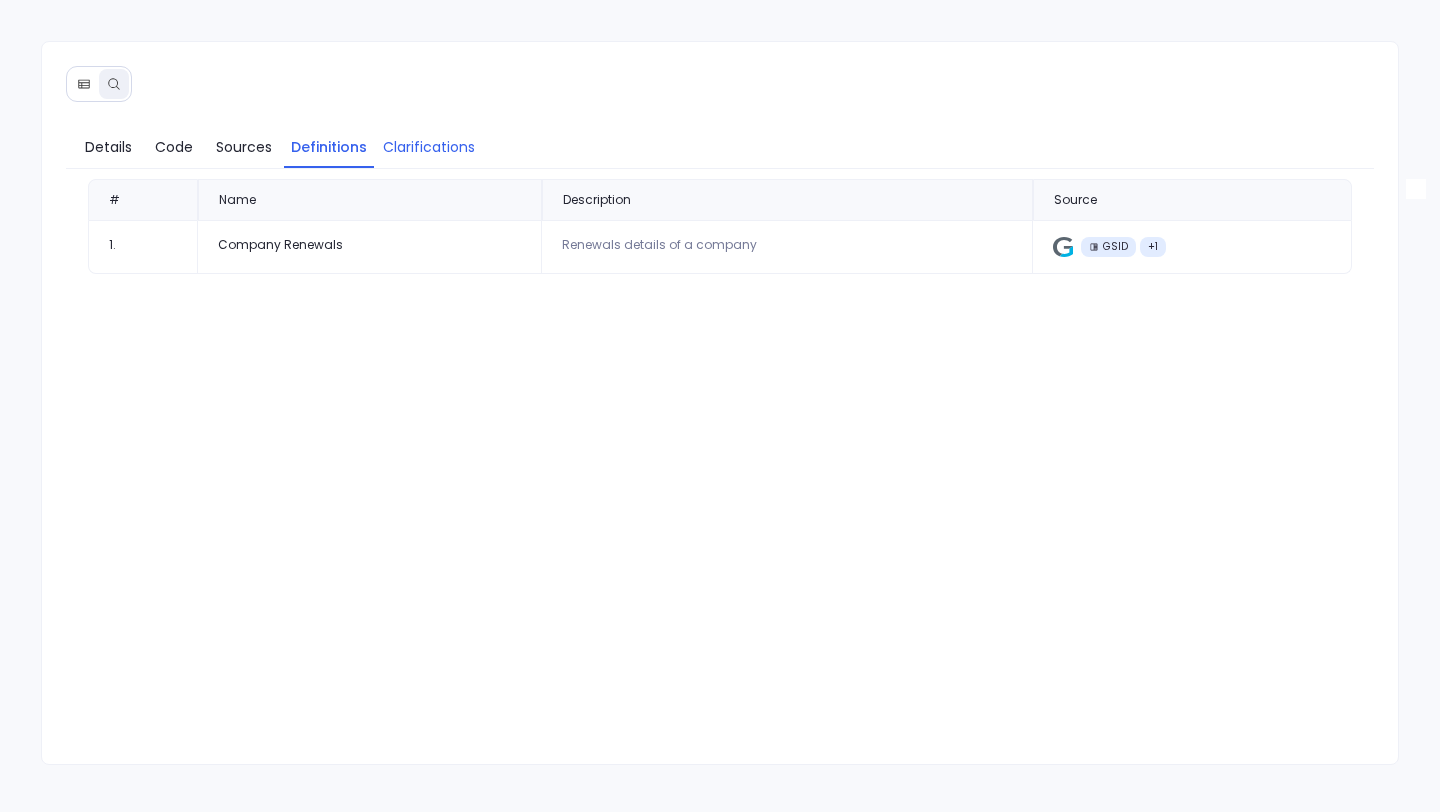 click on "Clarifications" at bounding box center [429, 147] 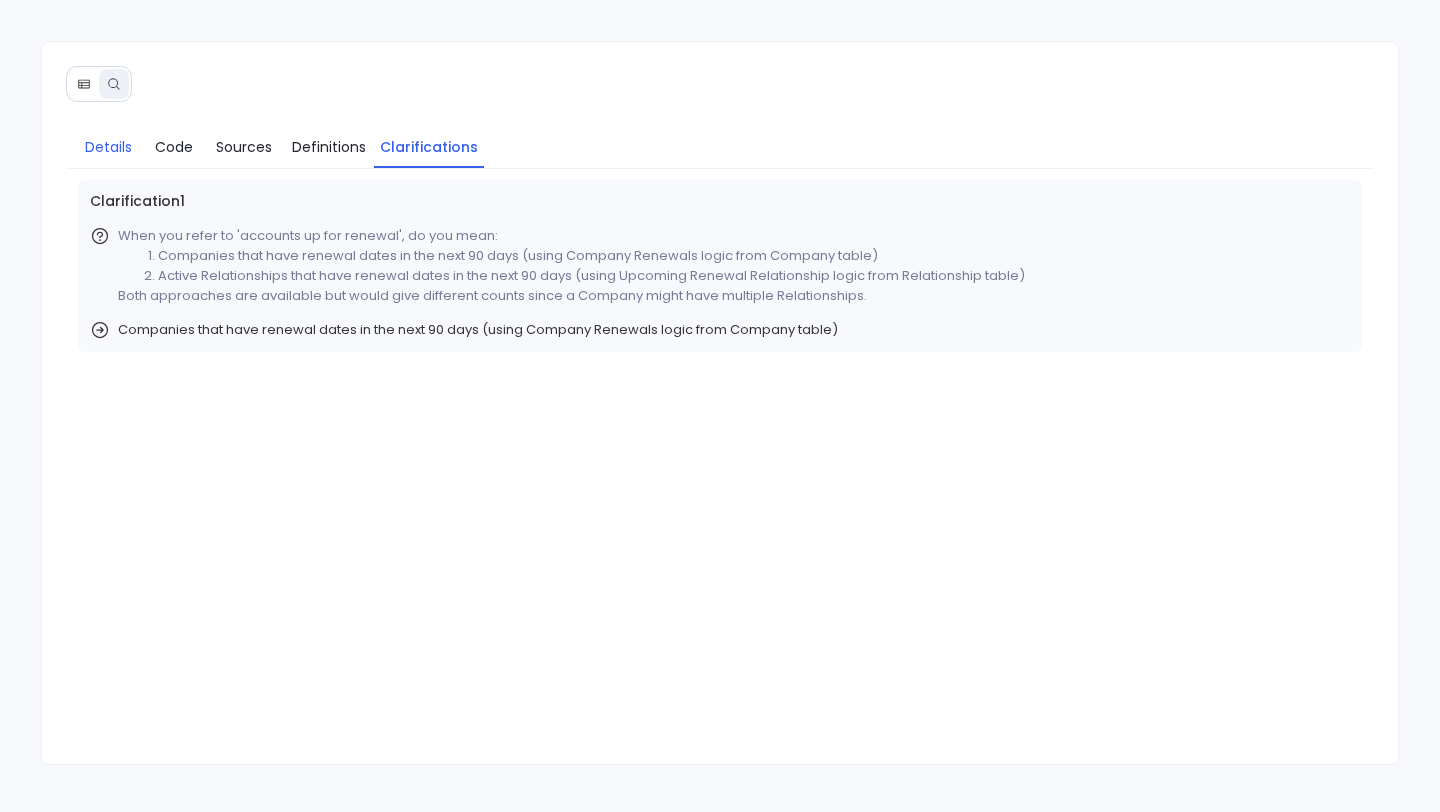 click on "Details" at bounding box center [108, 147] 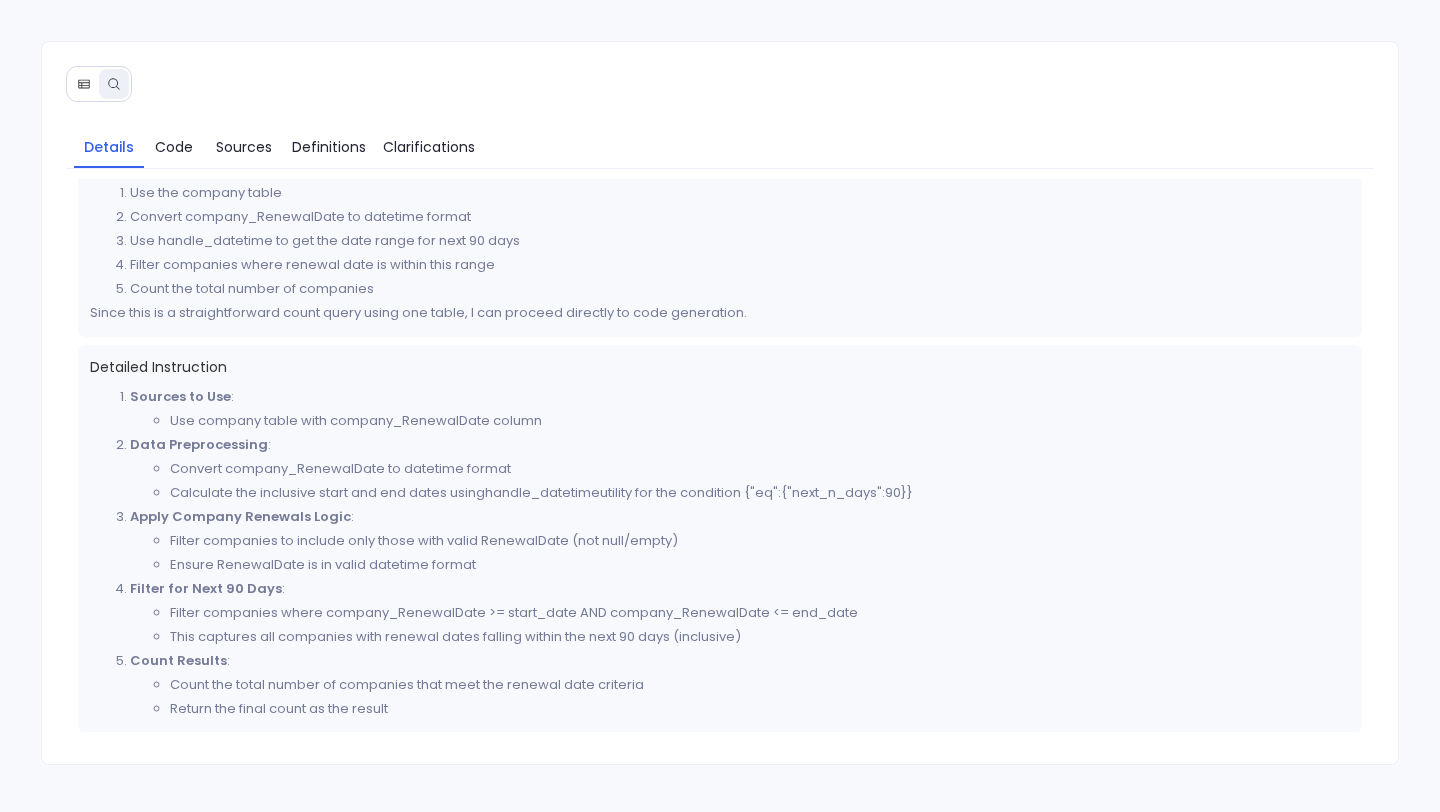 scroll, scrollTop: 0, scrollLeft: 0, axis: both 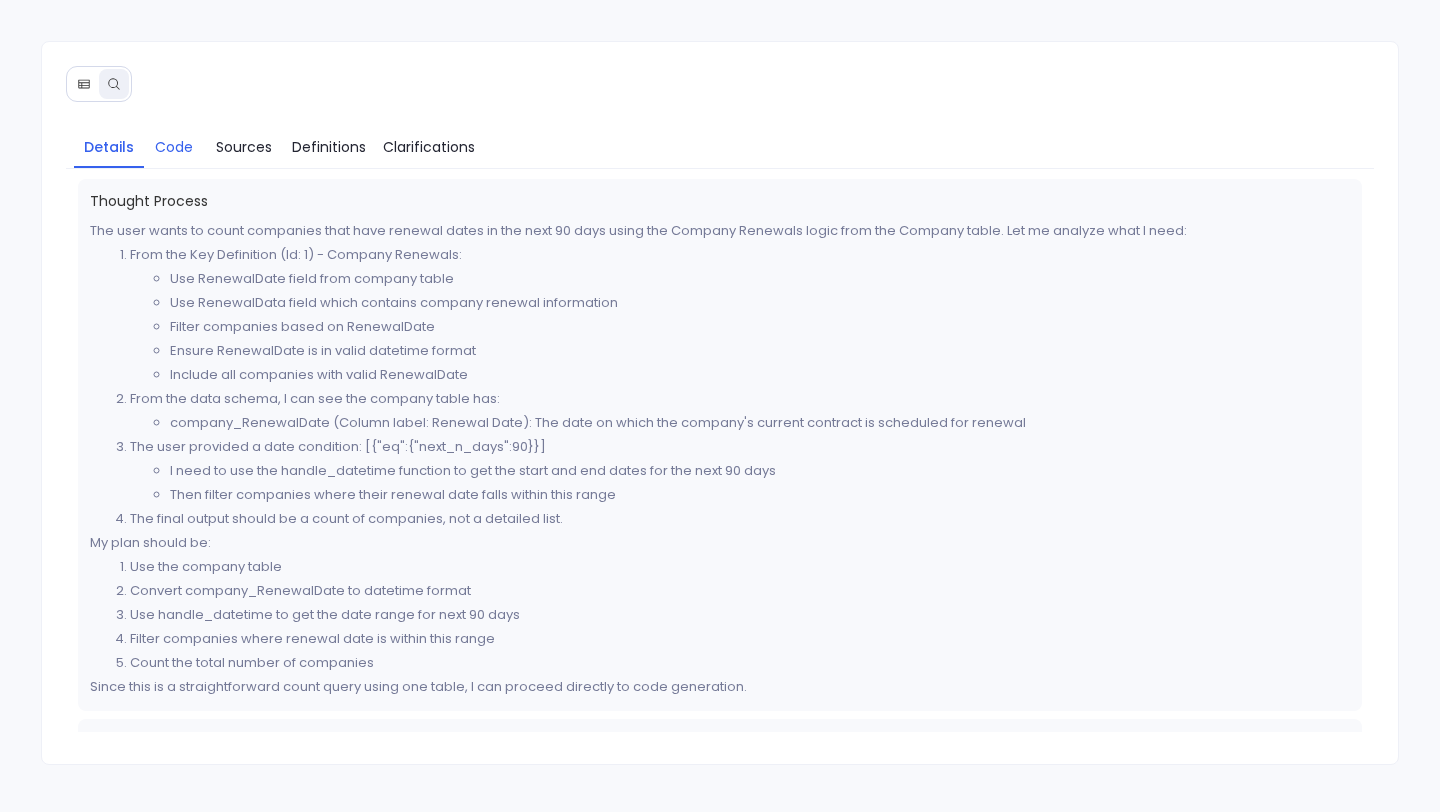 click on "Code" at bounding box center [174, 147] 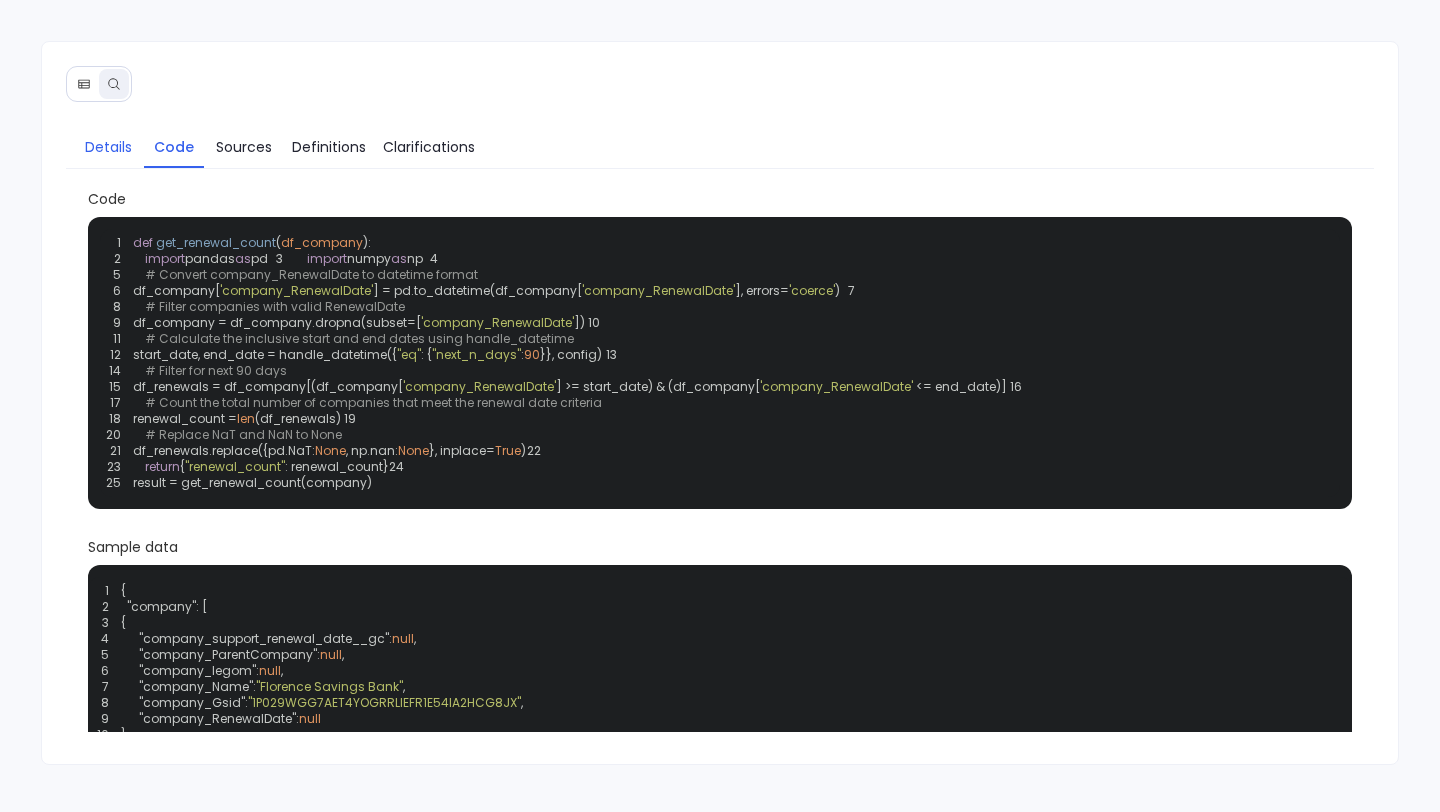 click on "Details" at bounding box center [108, 147] 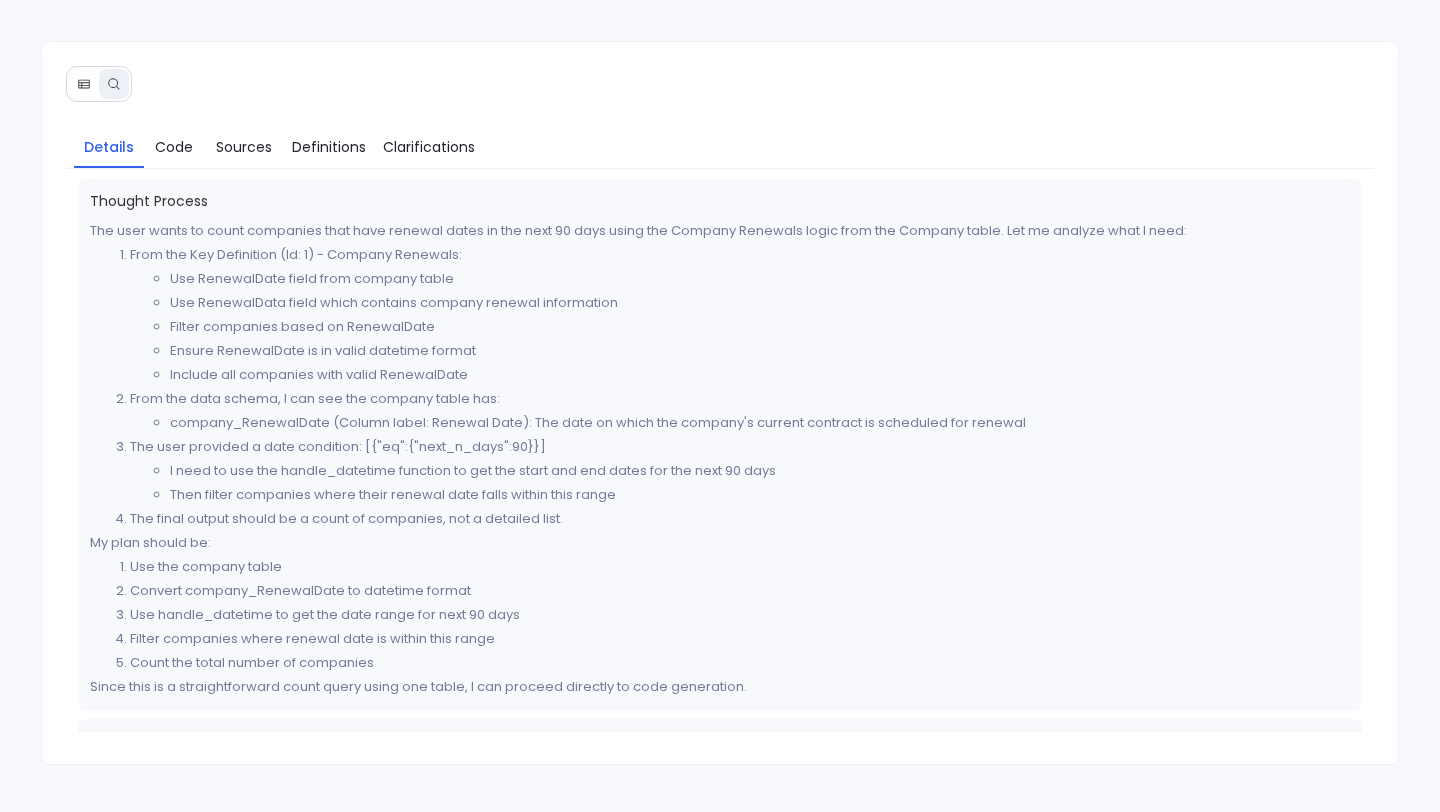 click at bounding box center [84, 84] 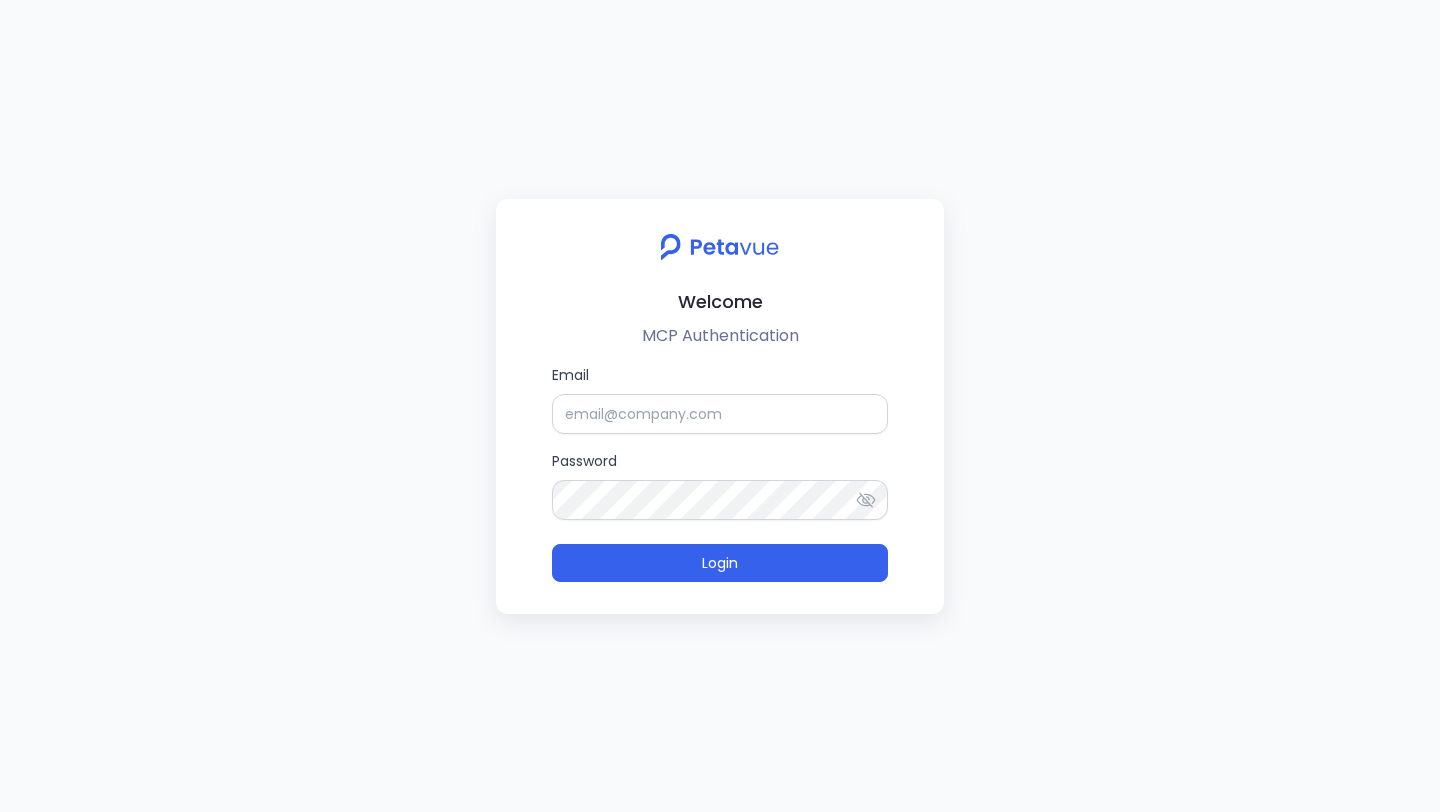 scroll, scrollTop: 0, scrollLeft: 0, axis: both 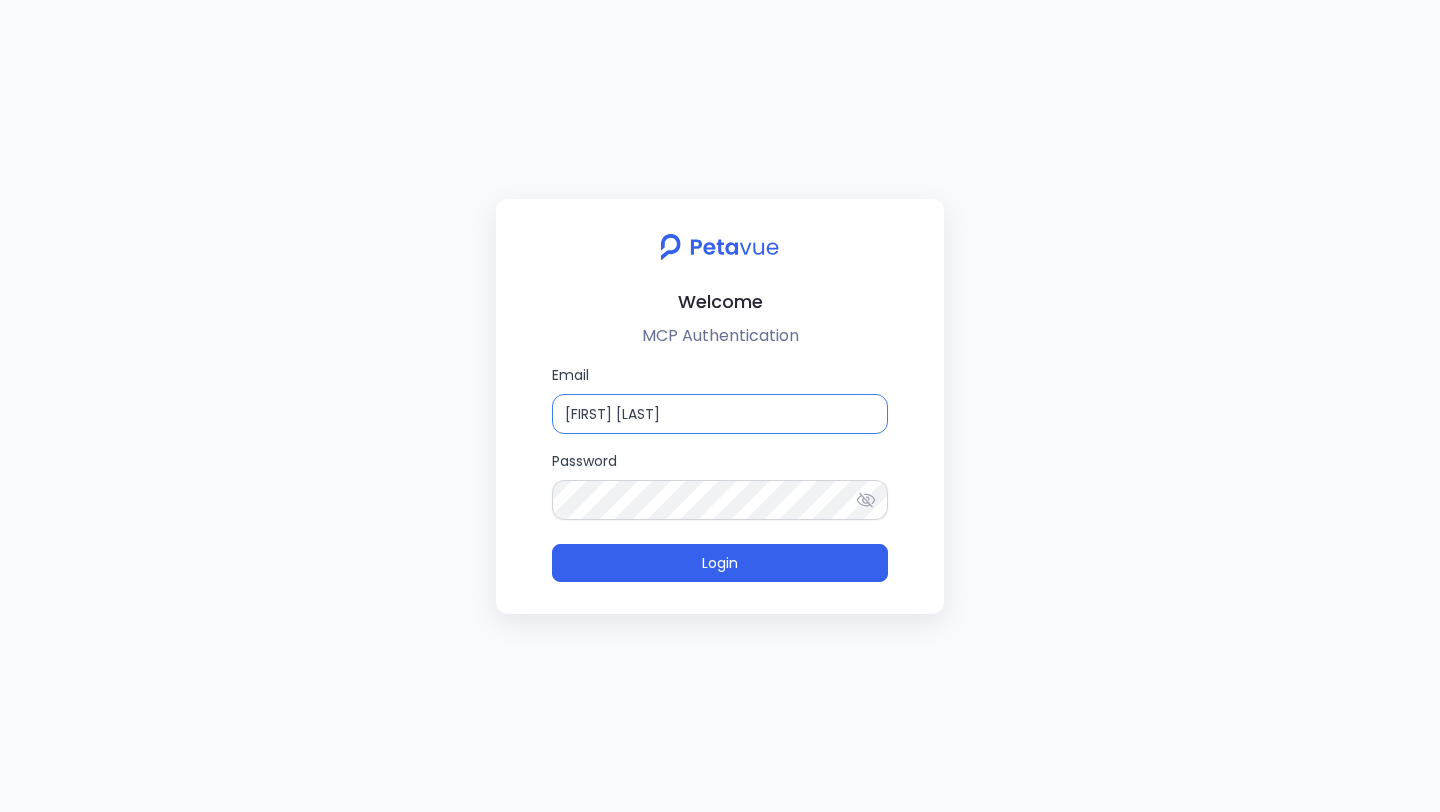 drag, startPoint x: 690, startPoint y: 412, endPoint x: 533, endPoint y: 412, distance: 157 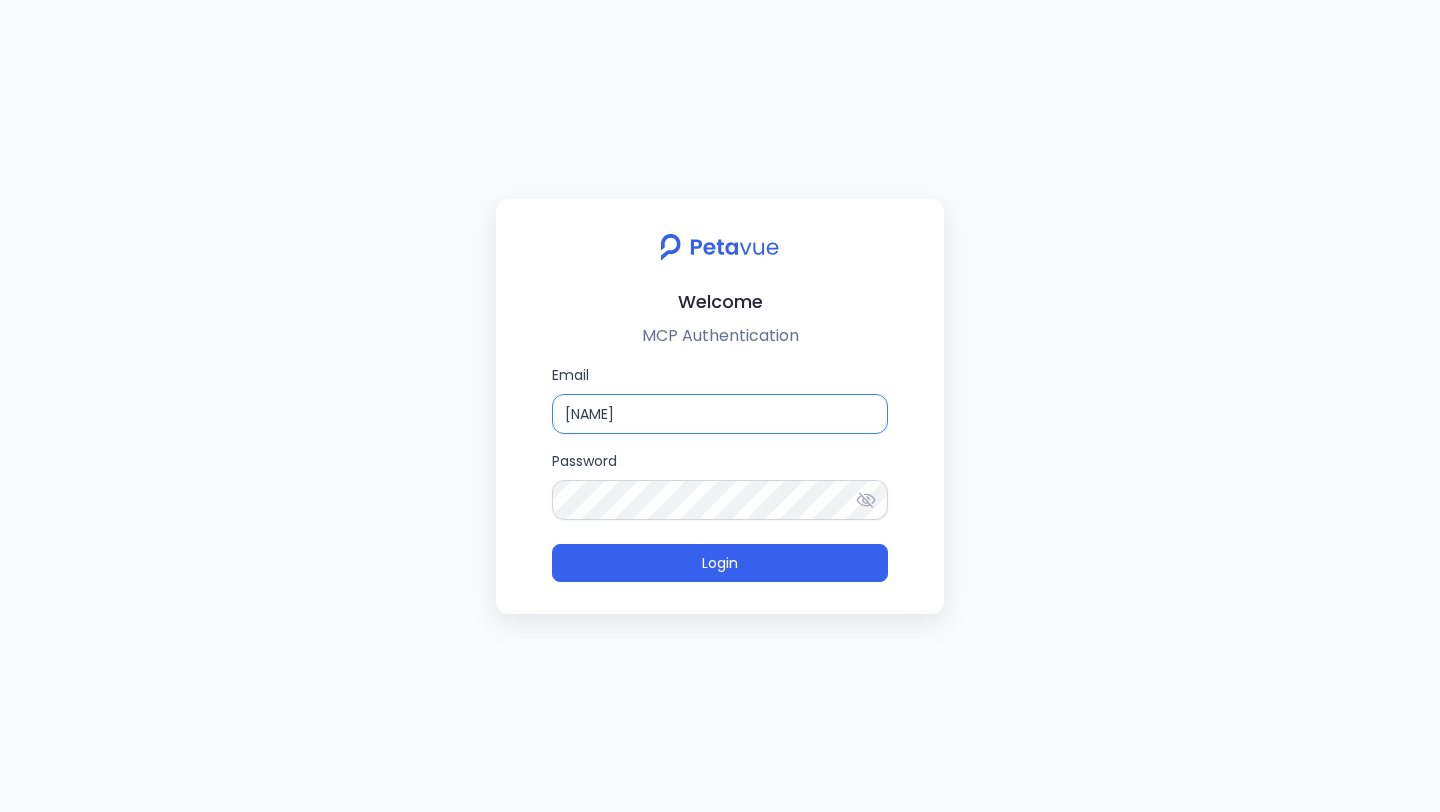 drag, startPoint x: 594, startPoint y: 415, endPoint x: 522, endPoint y: 415, distance: 72 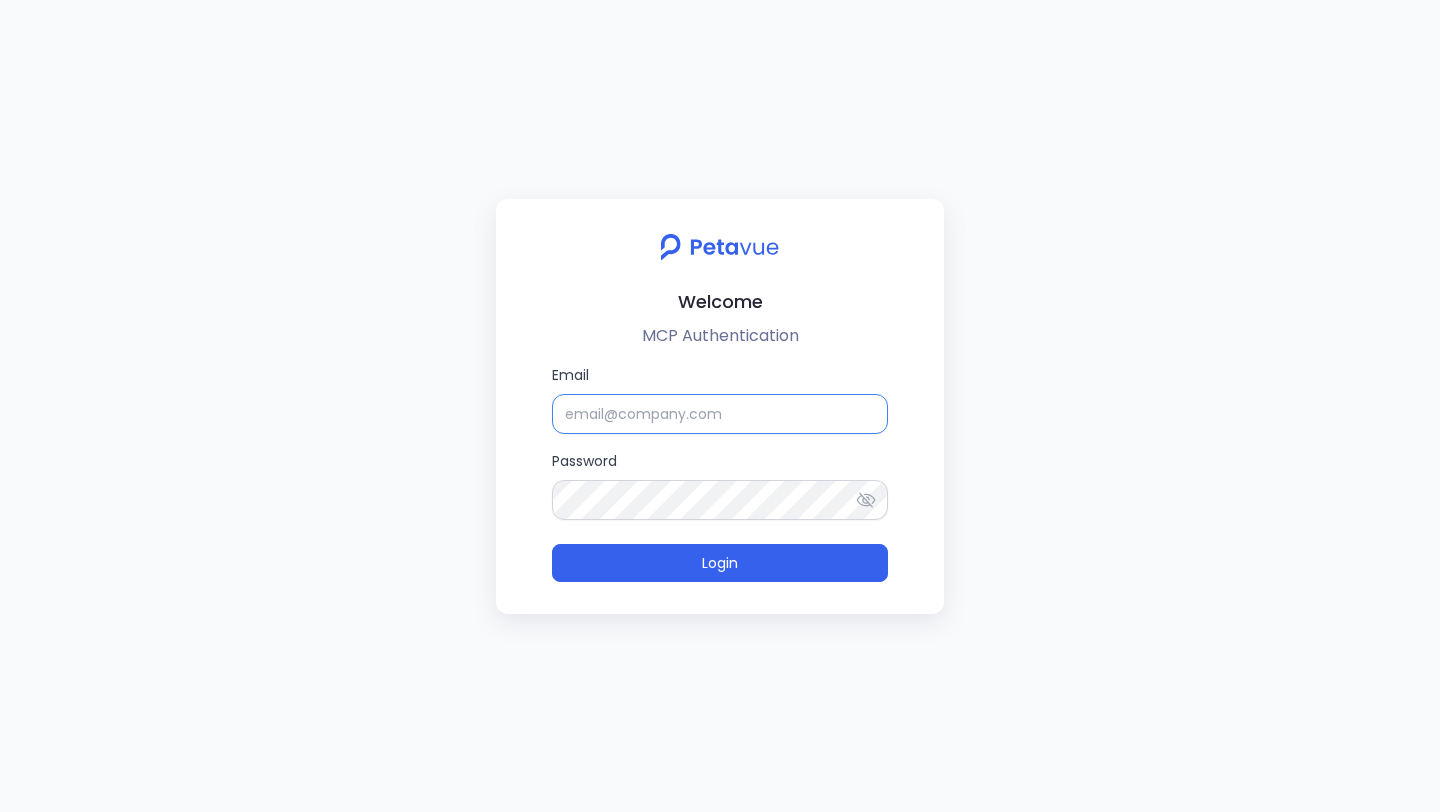 paste on "support+turingvue@petavue.com" 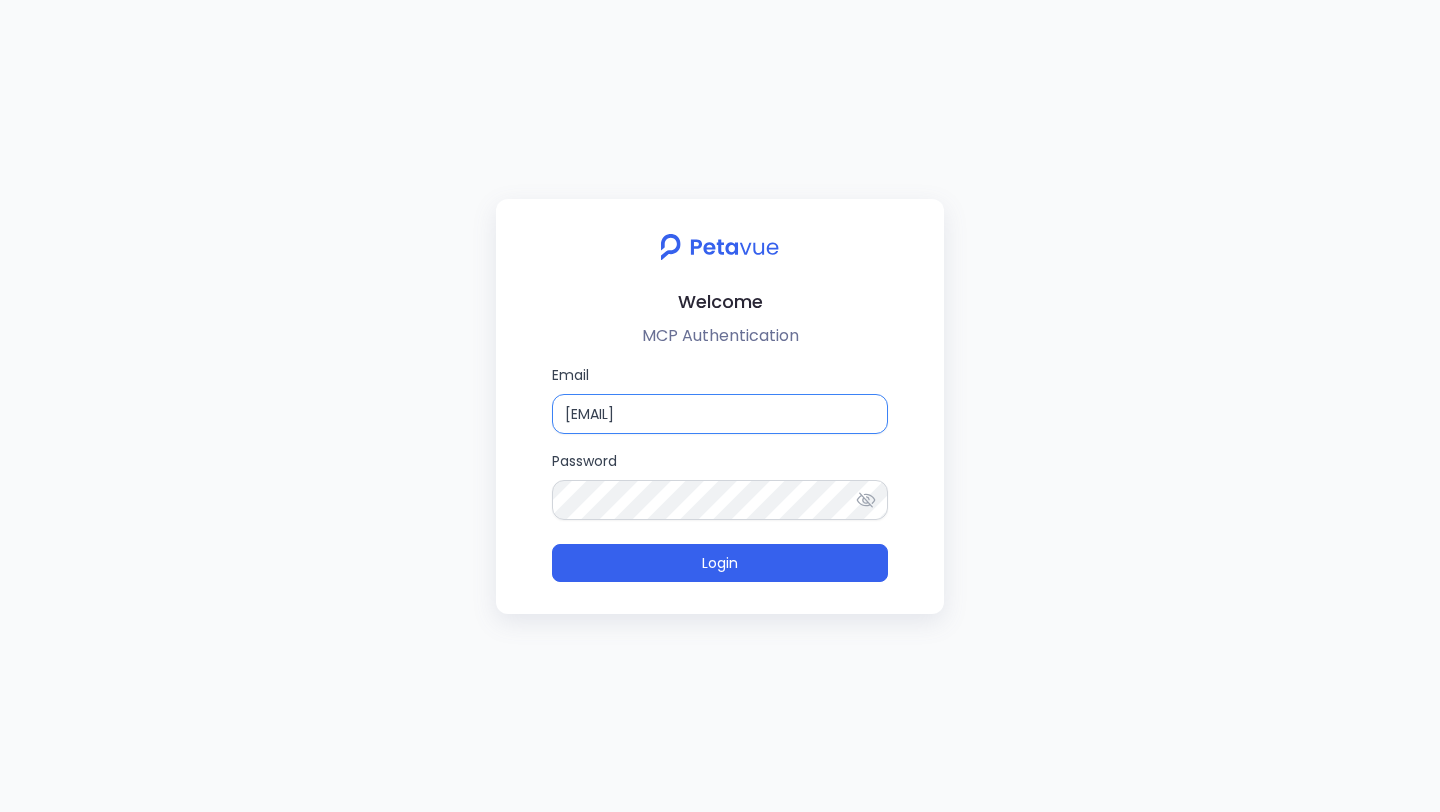 type on "support+turingvue@petavue.com" 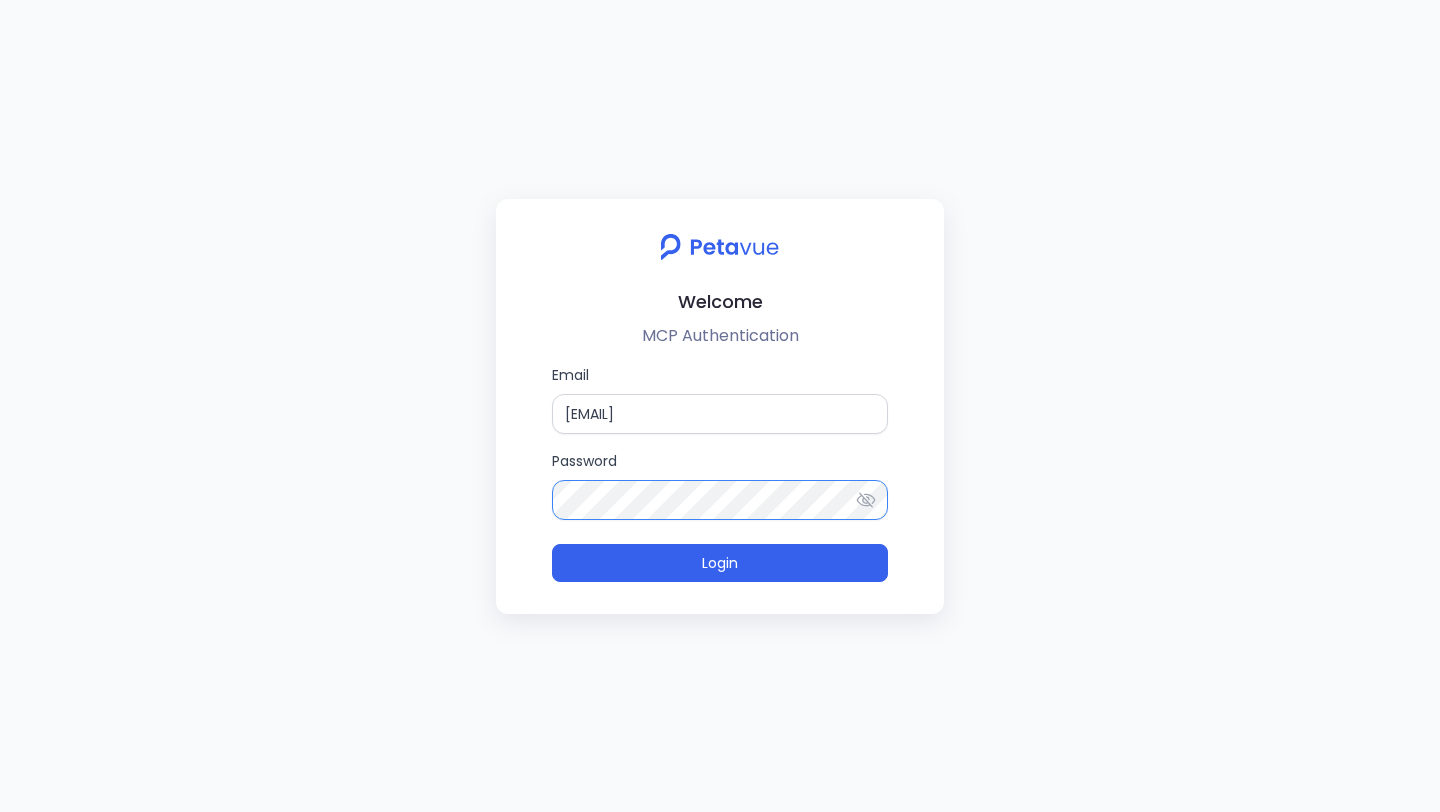 click on "Welcome MCP Authentication Email support+turingvue@petavue.com Password Login" at bounding box center (720, 406) 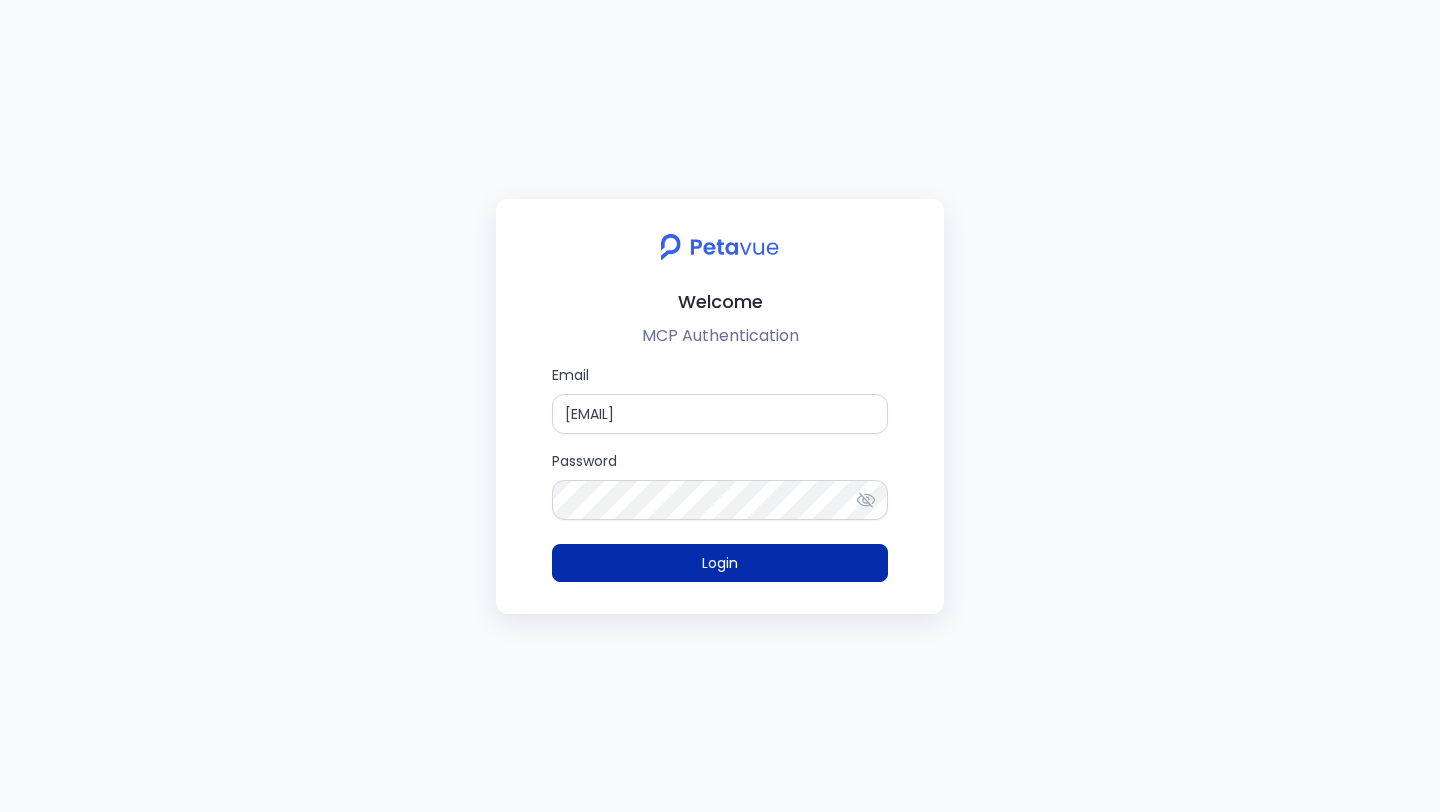 click on "Login" at bounding box center [720, 563] 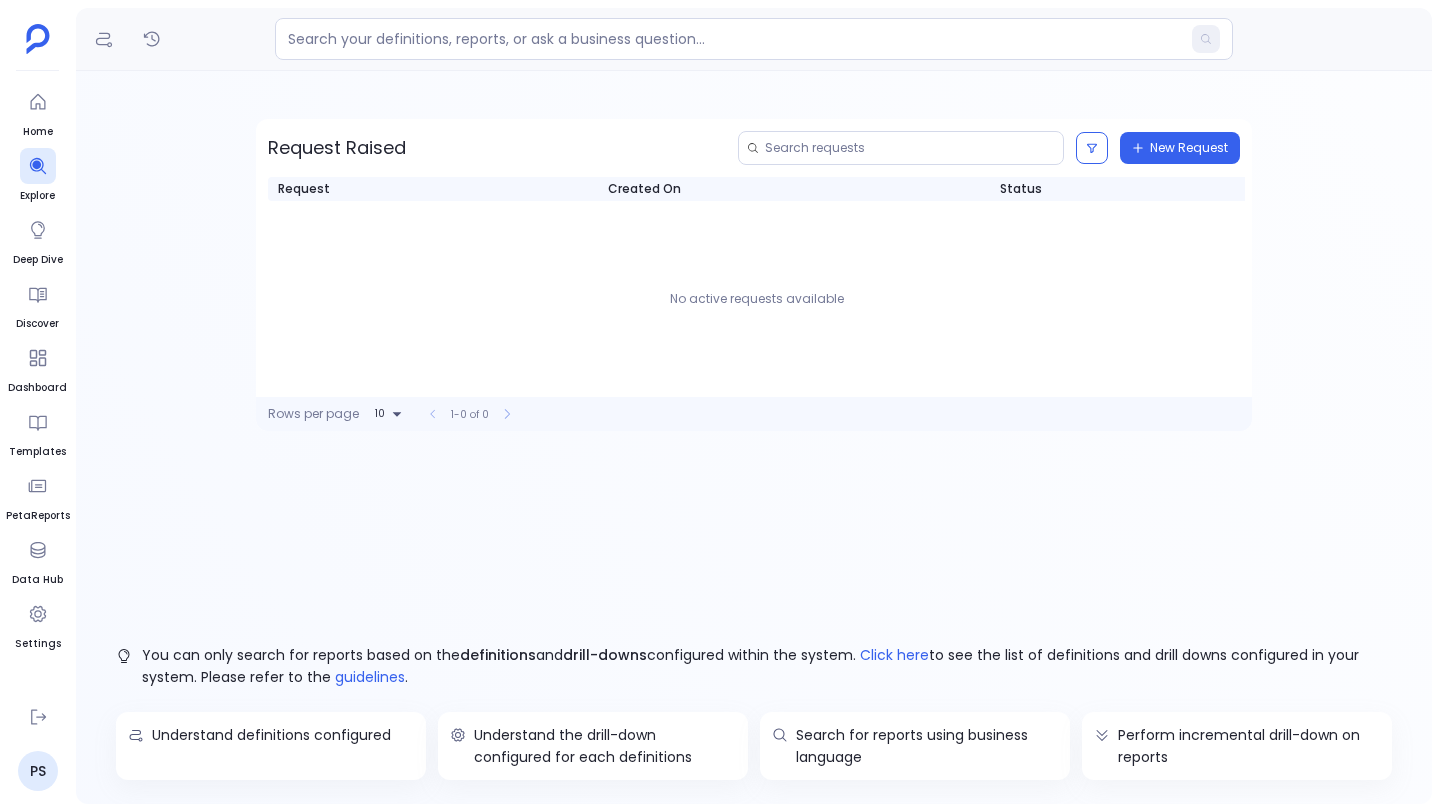 scroll, scrollTop: 0, scrollLeft: 0, axis: both 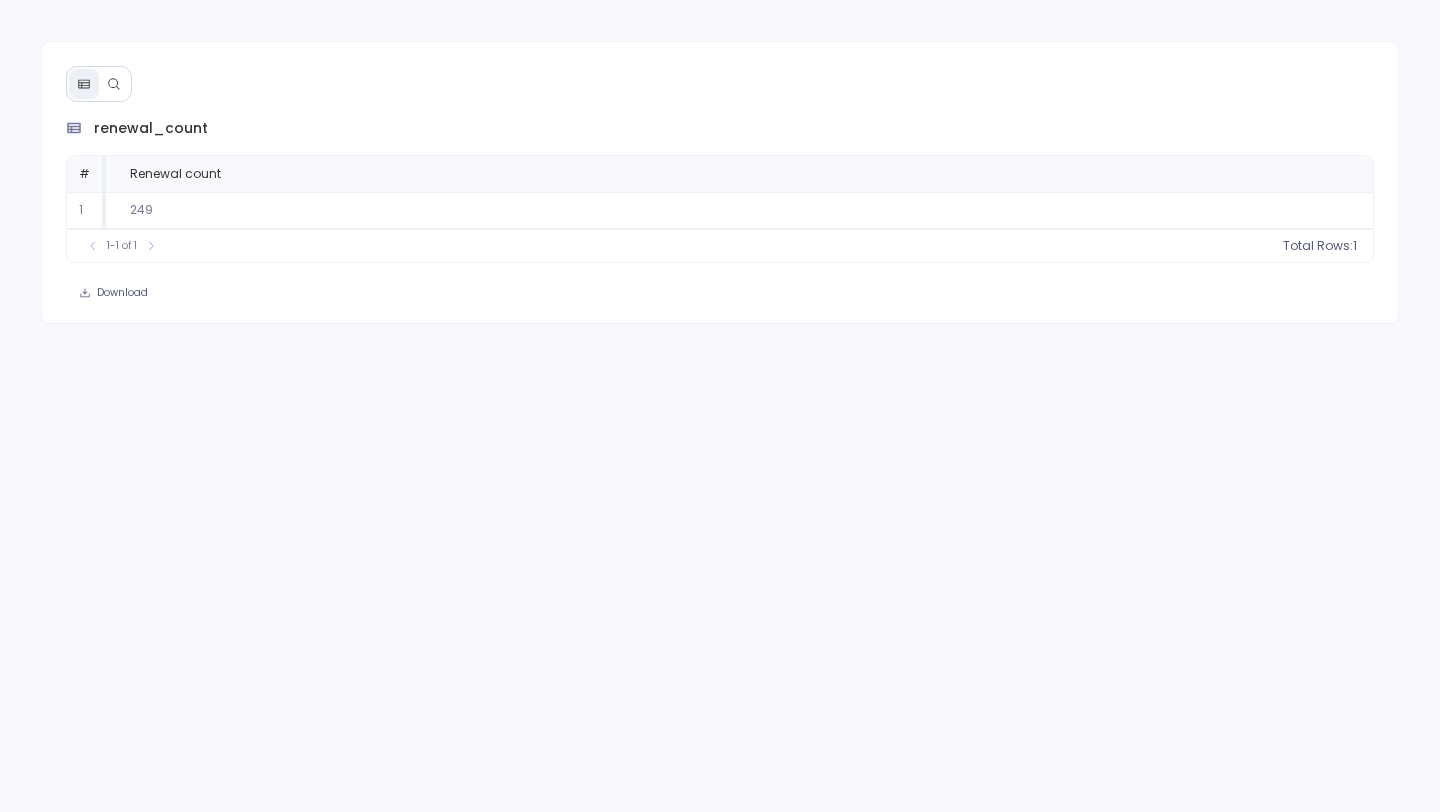 click 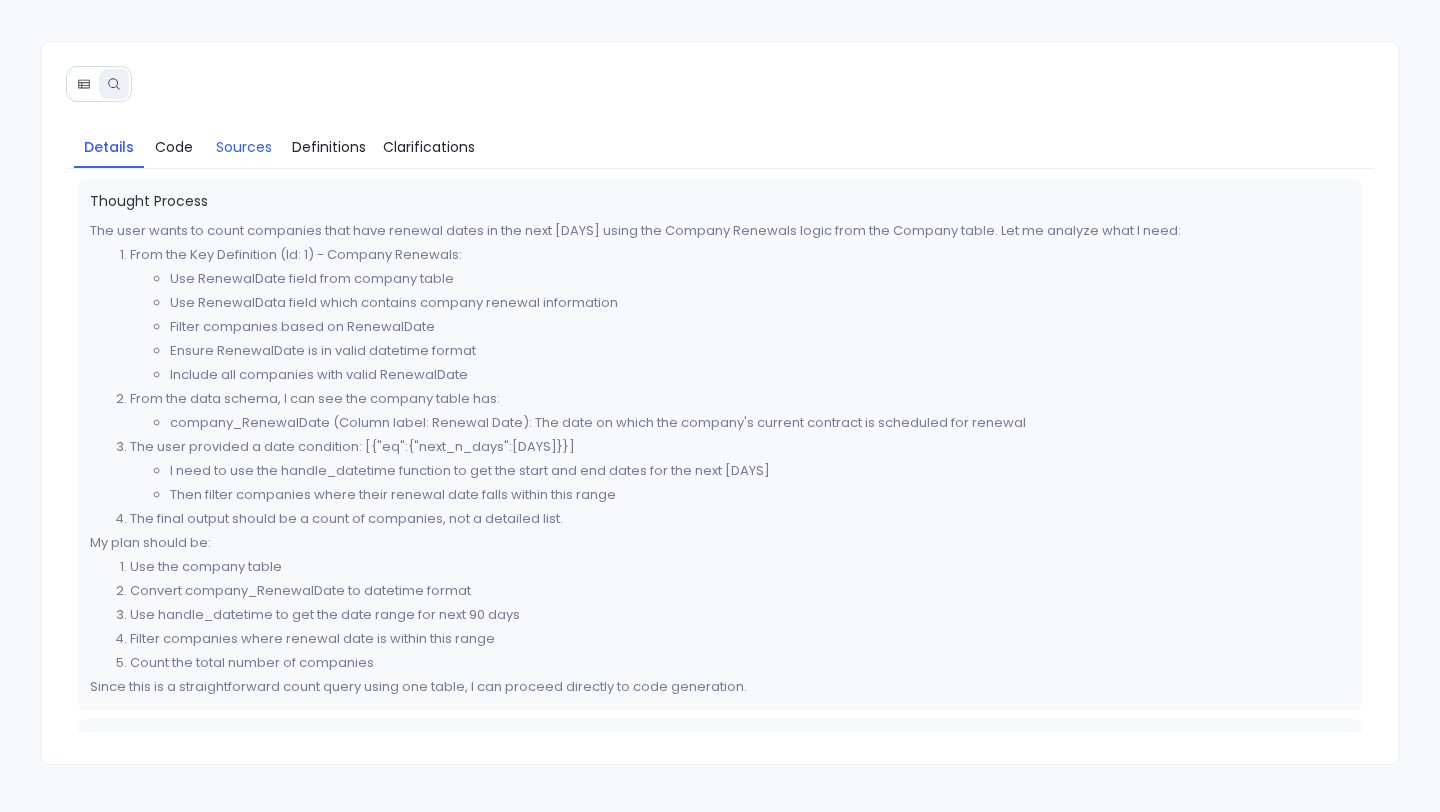 click on "Sources" at bounding box center [244, 147] 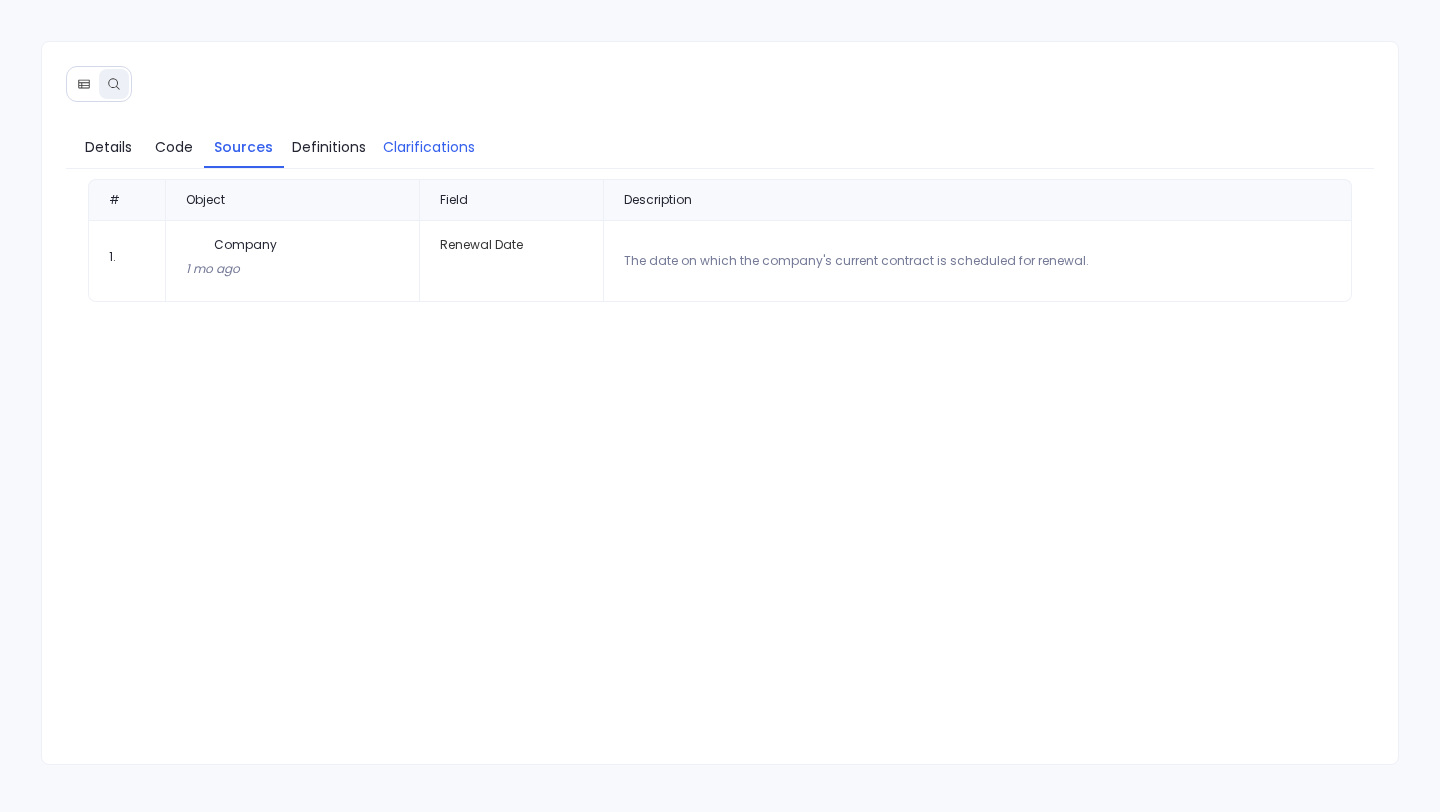 click on "Clarifications" at bounding box center (429, 147) 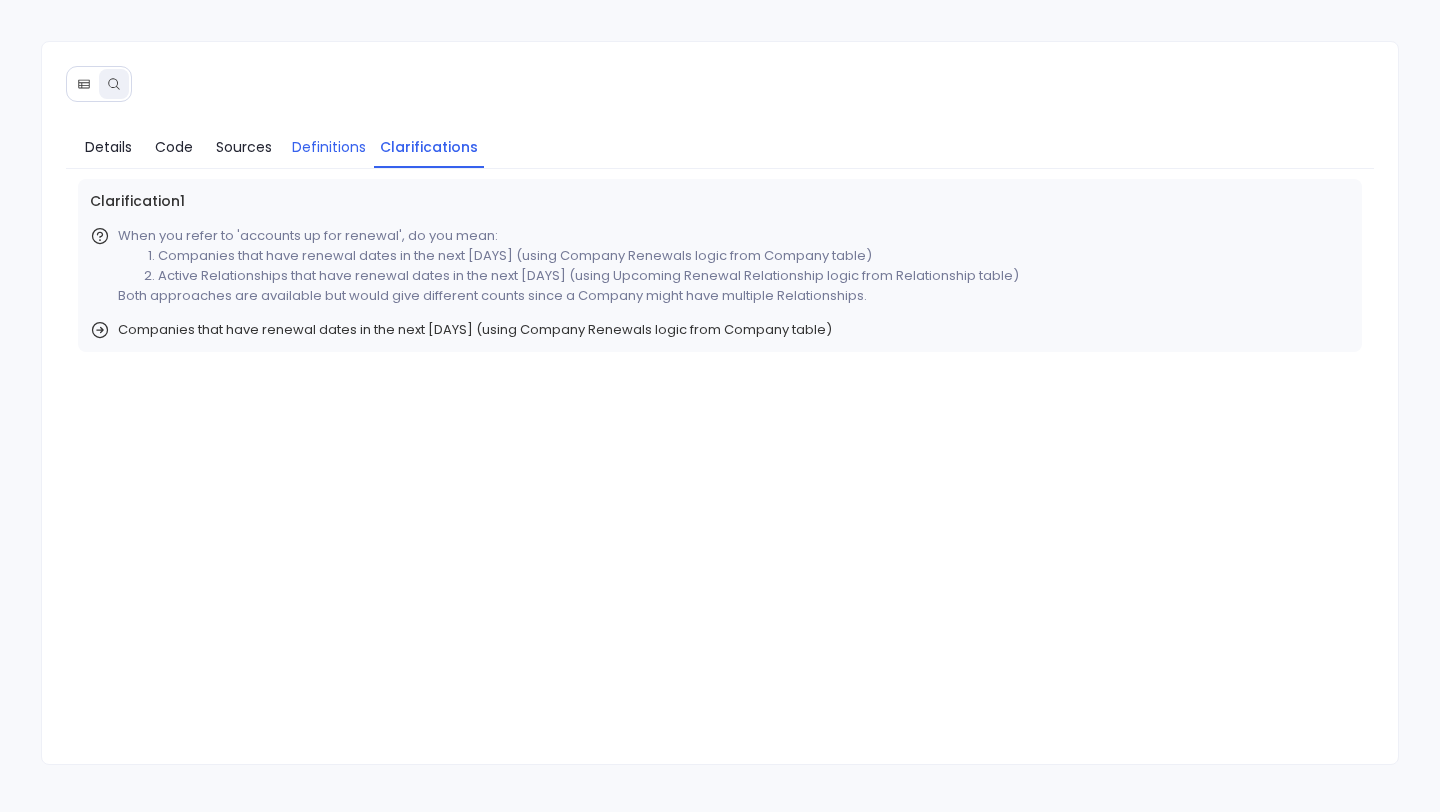 click on "Definitions" at bounding box center [329, 147] 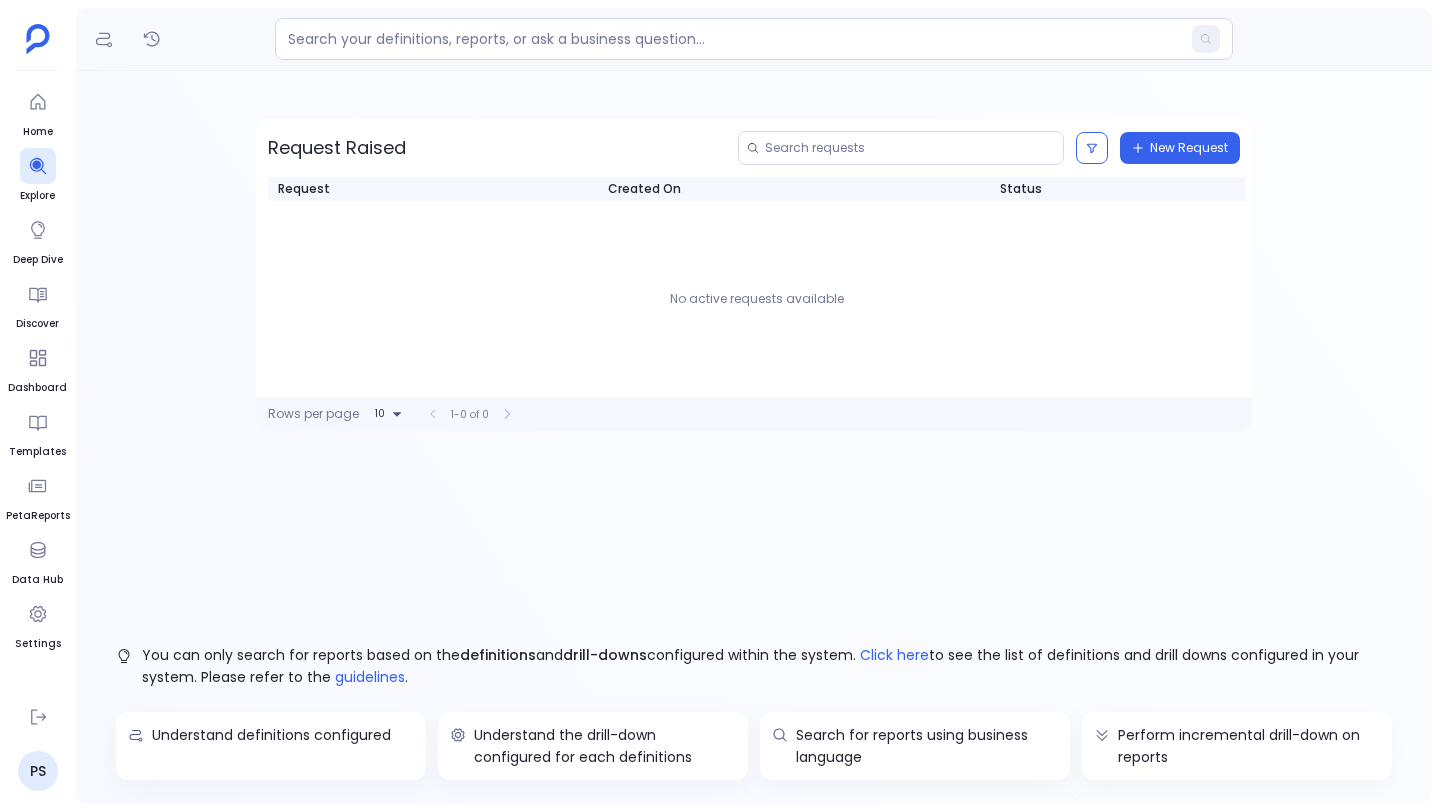 scroll, scrollTop: 0, scrollLeft: 0, axis: both 